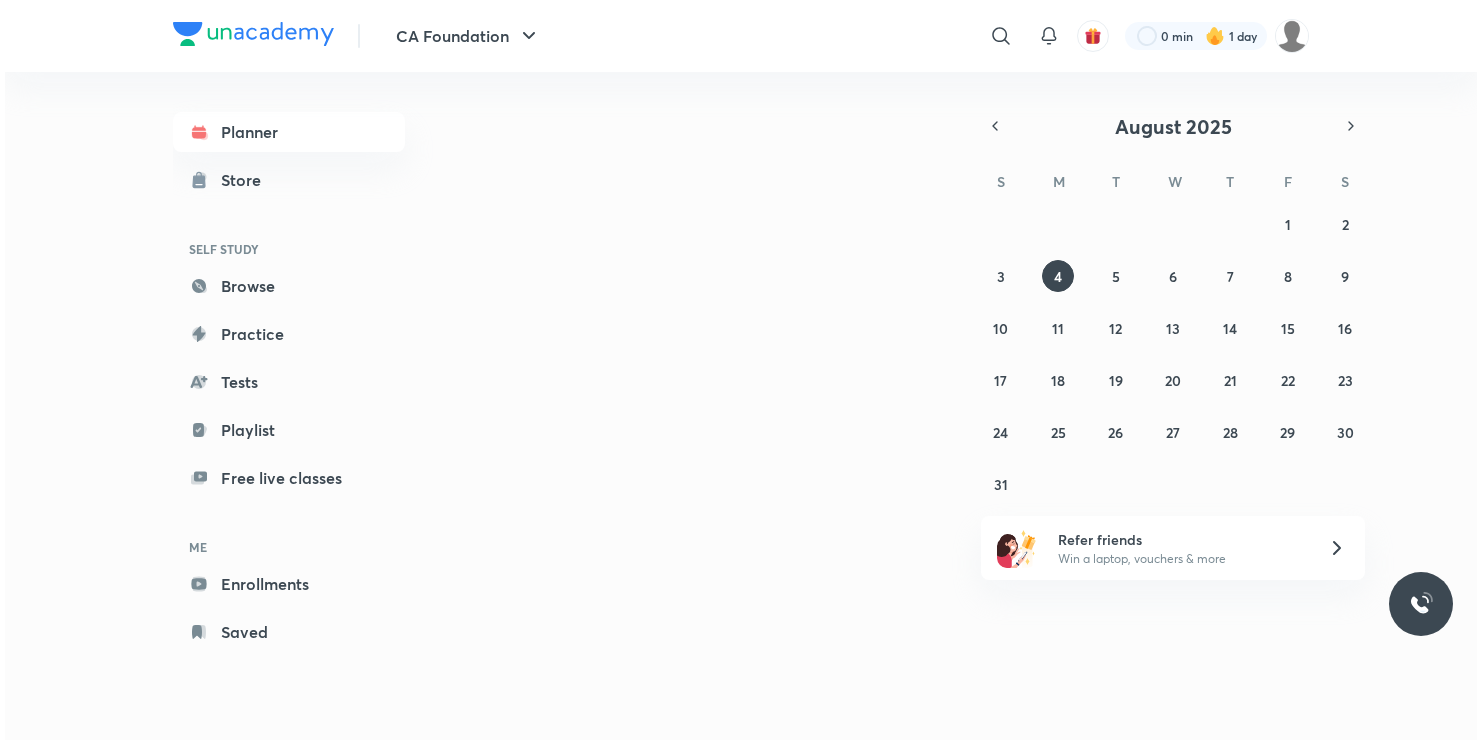 scroll, scrollTop: 0, scrollLeft: 0, axis: both 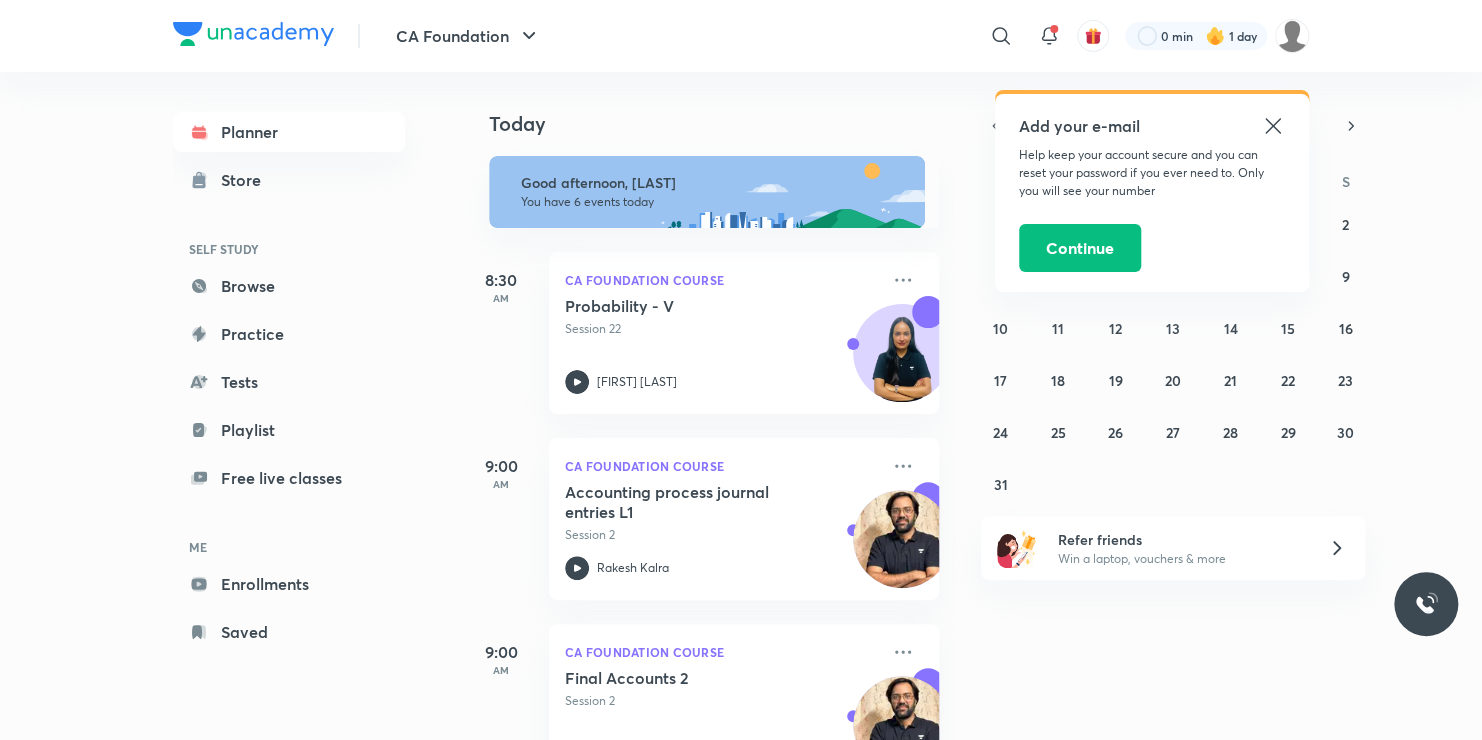 click 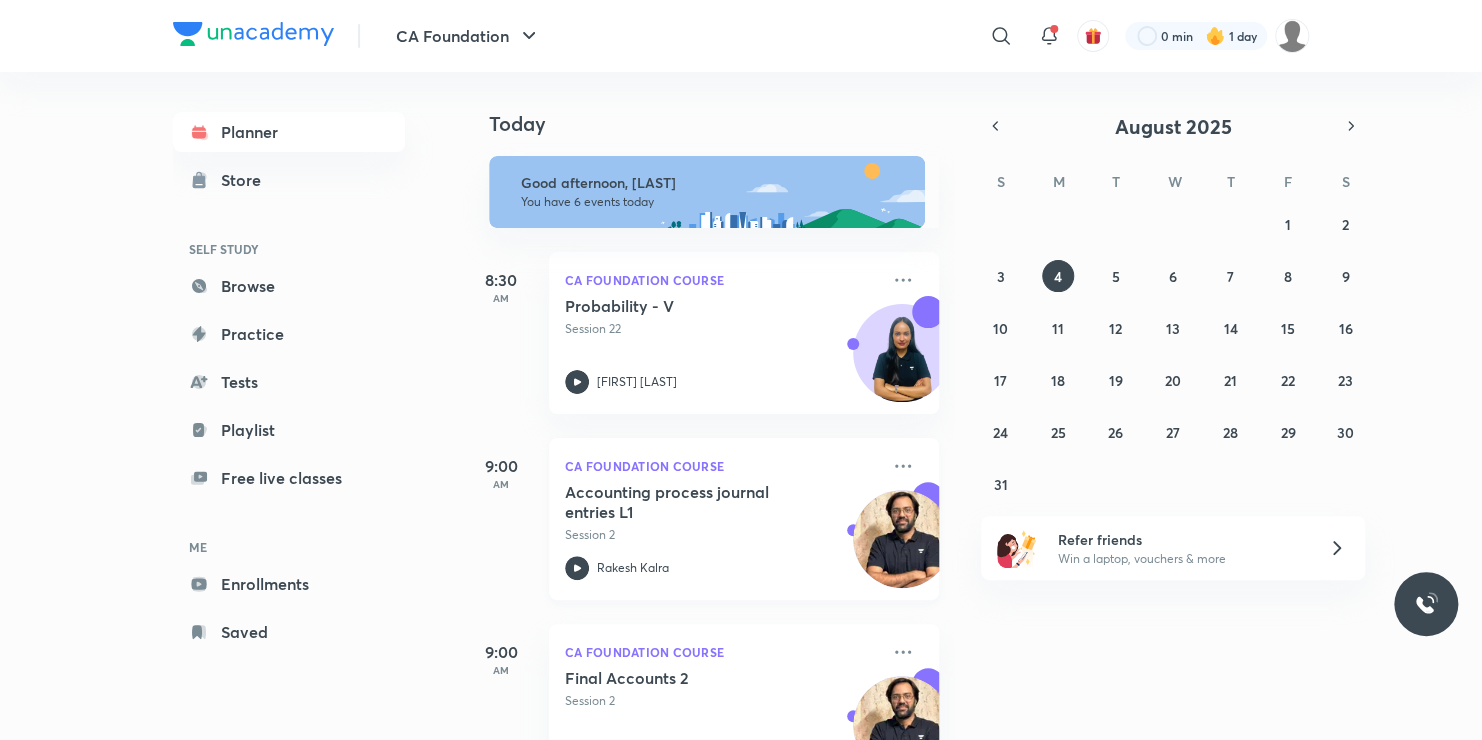 click on "Accounting process journal entries L1" at bounding box center [689, 502] 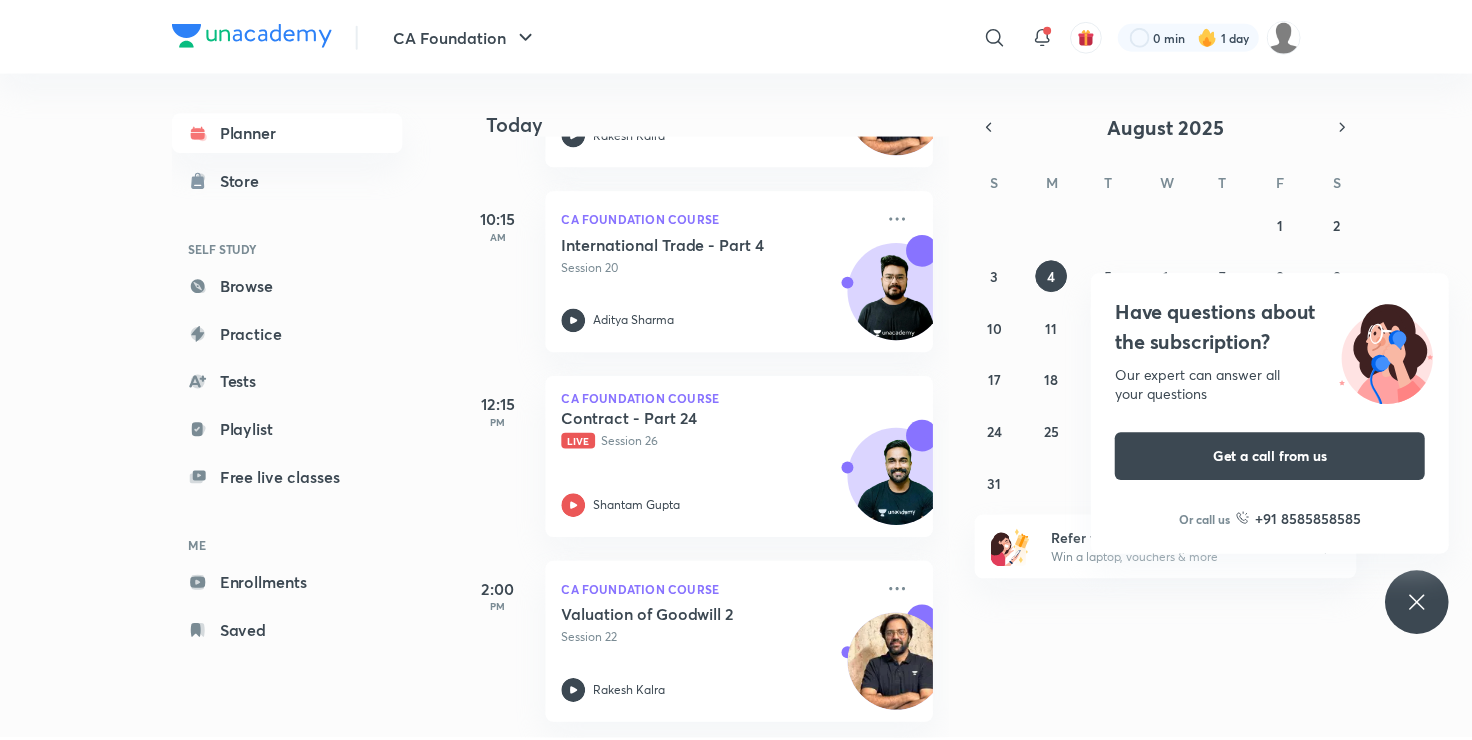 scroll, scrollTop: 635, scrollLeft: 0, axis: vertical 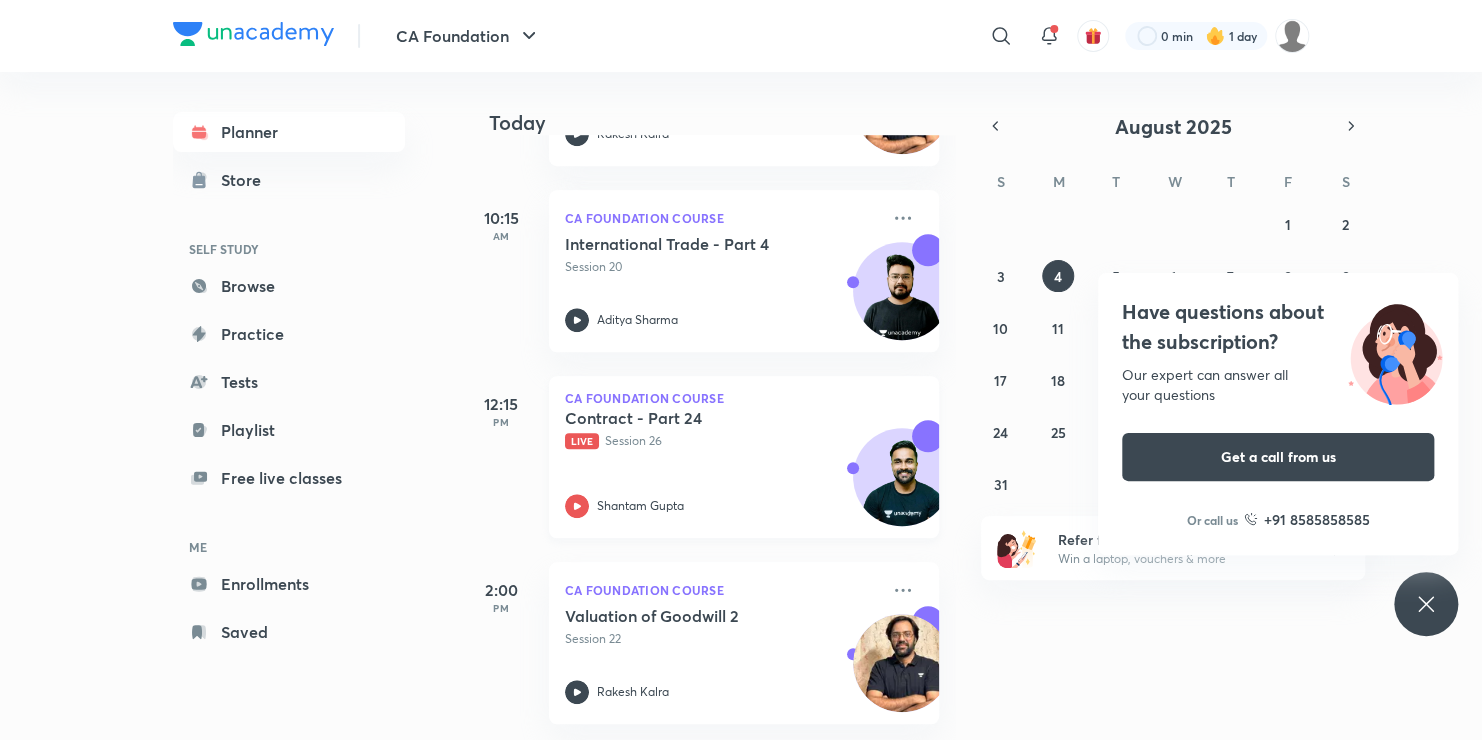 click on "Contract - Part 24 Live Session 26 [FIRST] [LAST]" at bounding box center [722, 463] 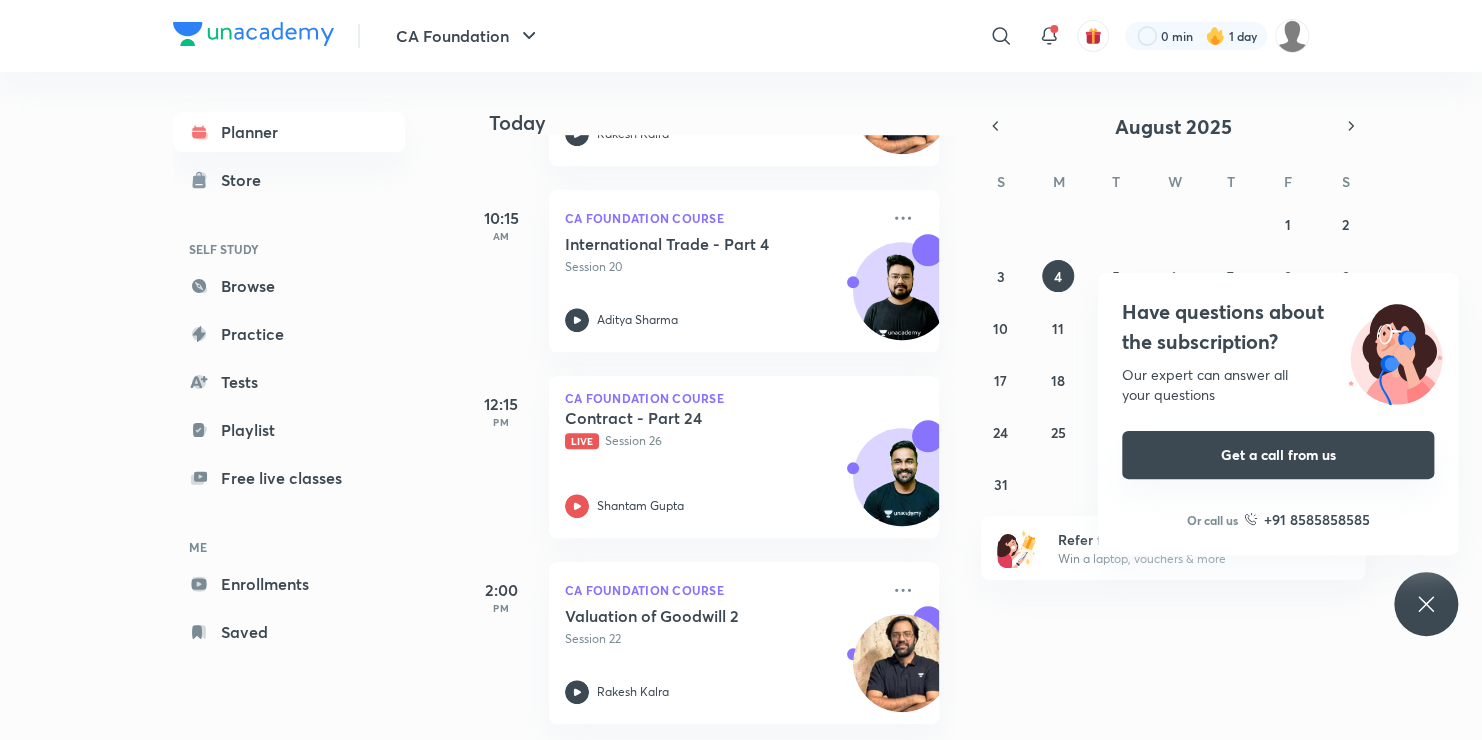 click on "Get a call from us" at bounding box center [1278, 455] 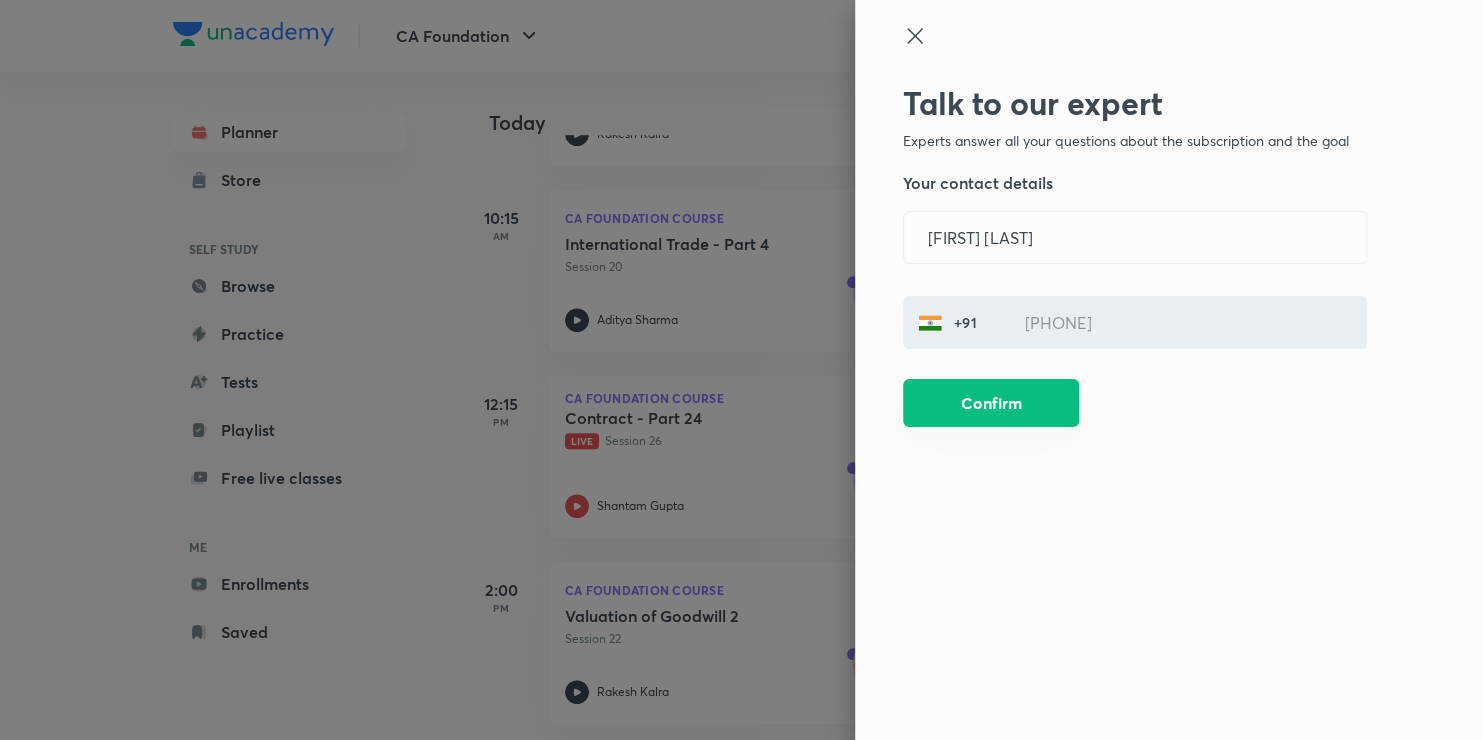 drag, startPoint x: 962, startPoint y: 435, endPoint x: 977, endPoint y: 404, distance: 34.43835 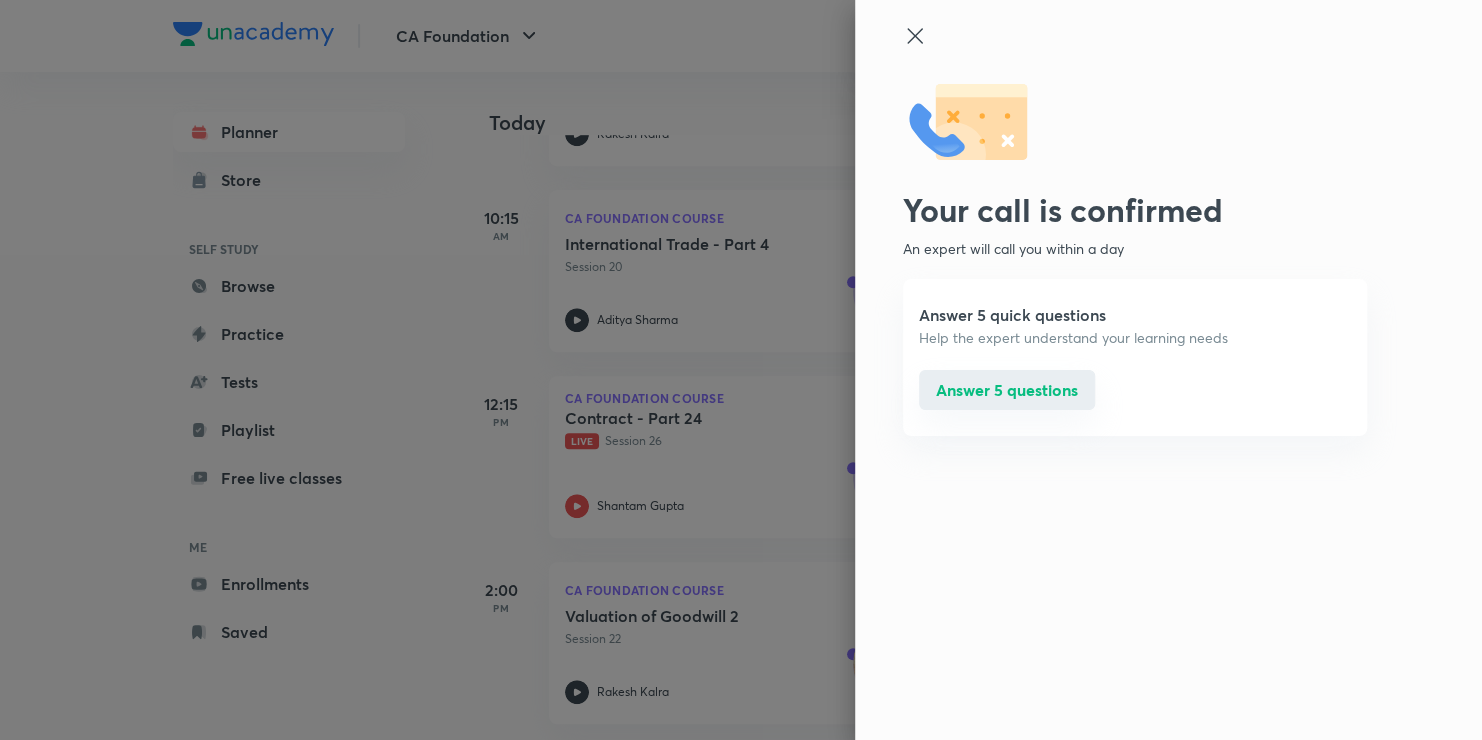 click on "Answer 5 questions" at bounding box center [1007, 390] 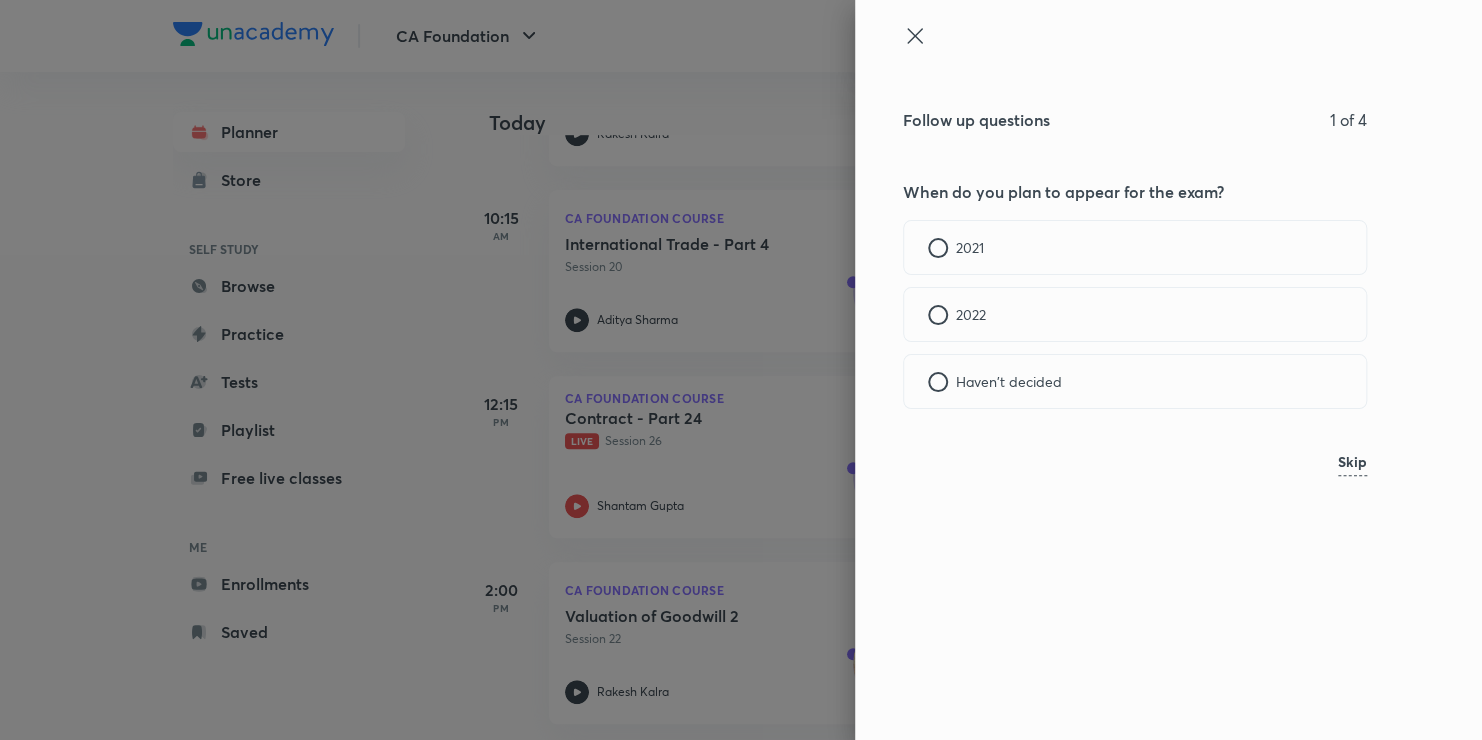 click on "Skip" at bounding box center (1352, 465) 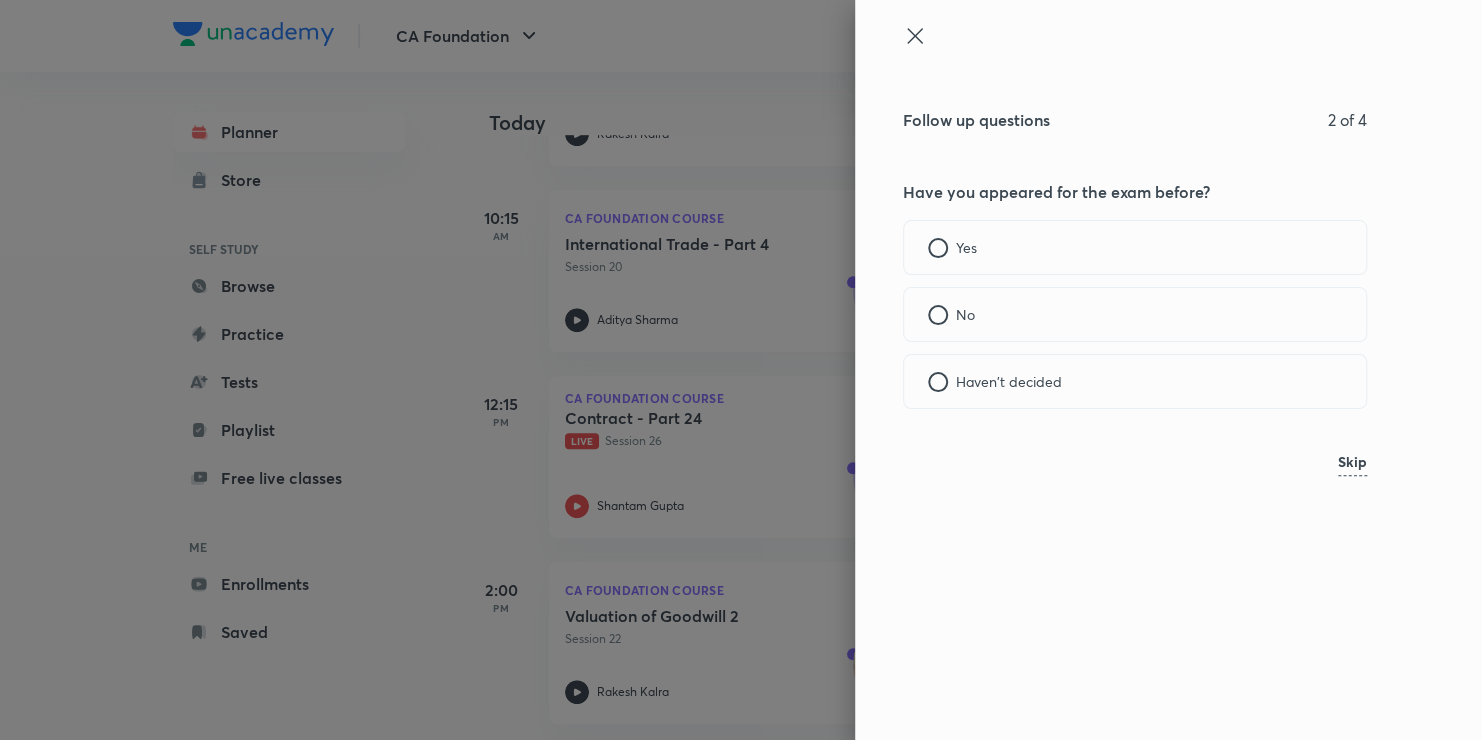 click at bounding box center (938, 248) 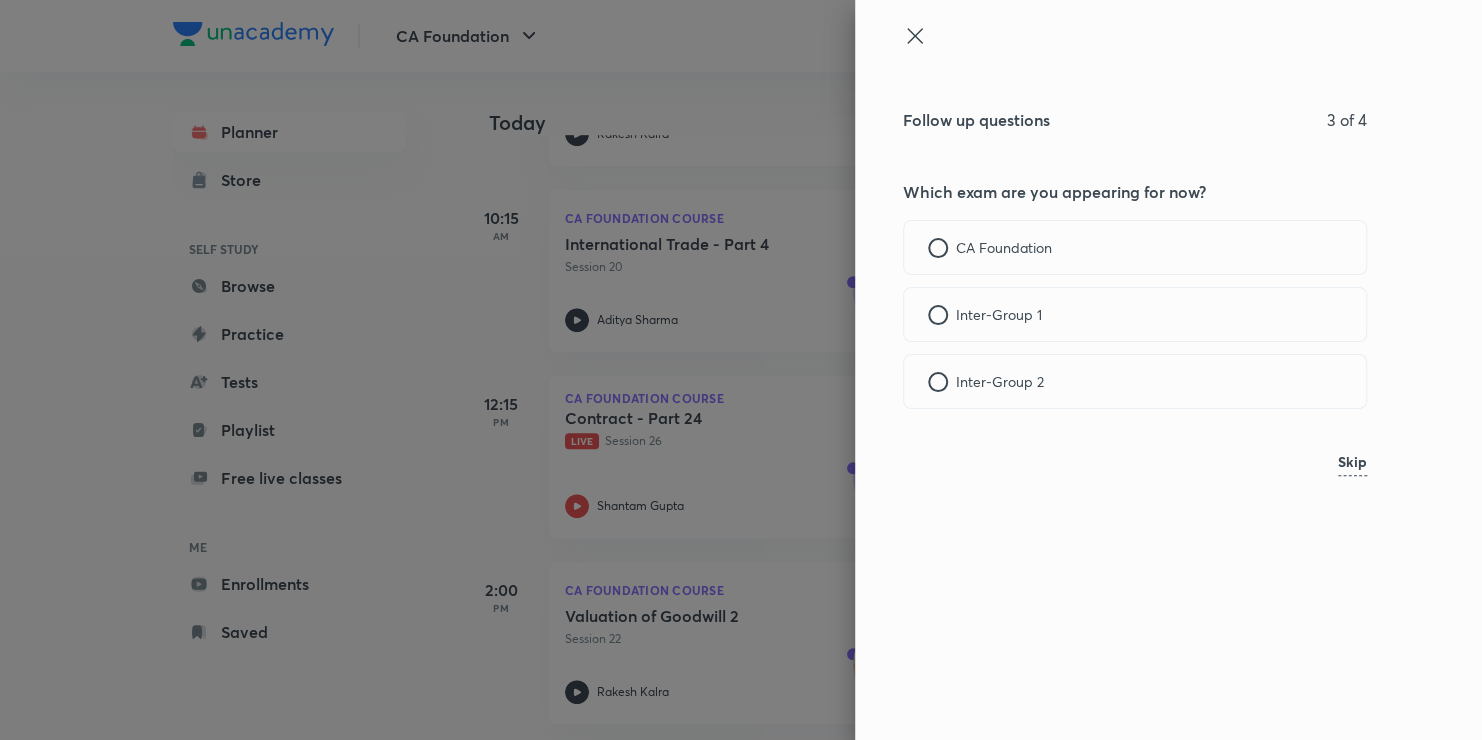click at bounding box center [938, 248] 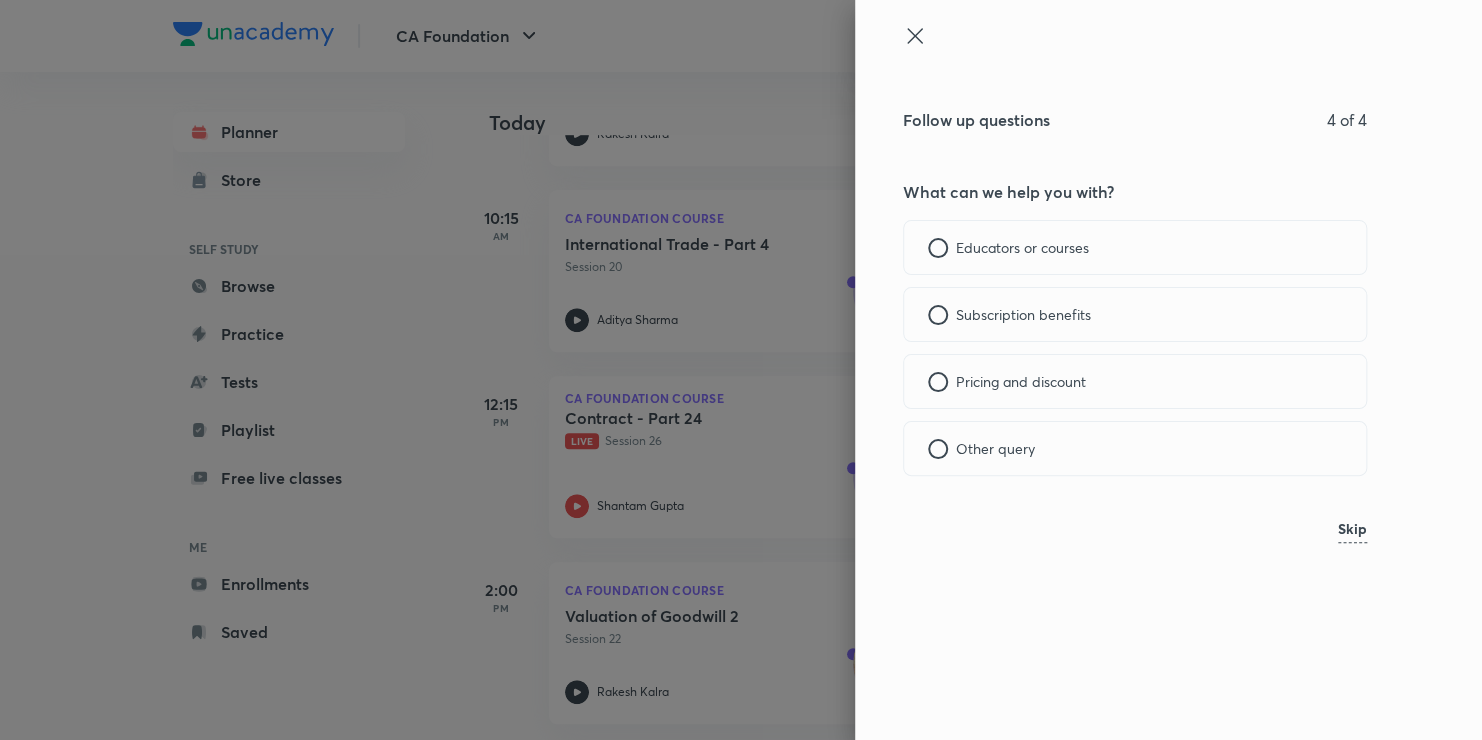 click at bounding box center [938, 449] 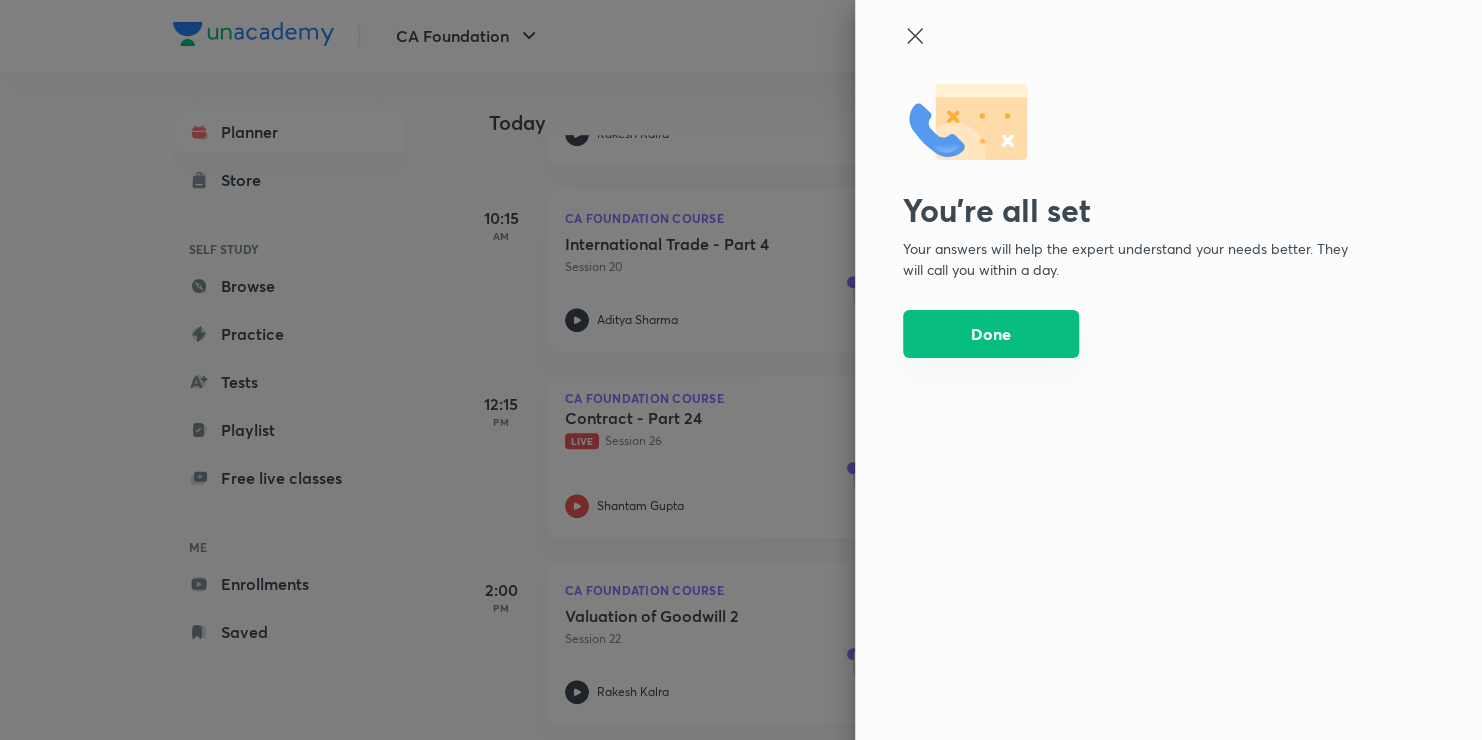 click on "Done" at bounding box center [991, 334] 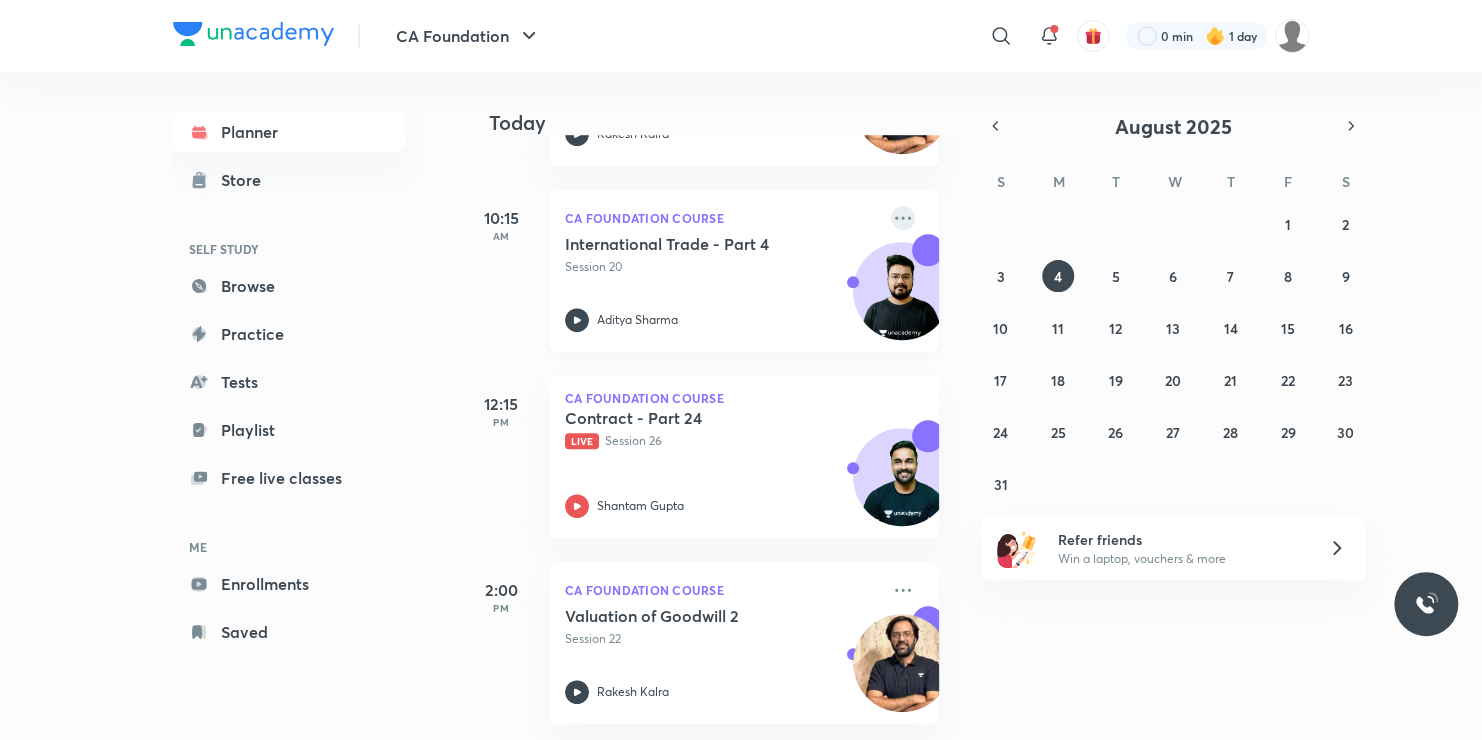 click 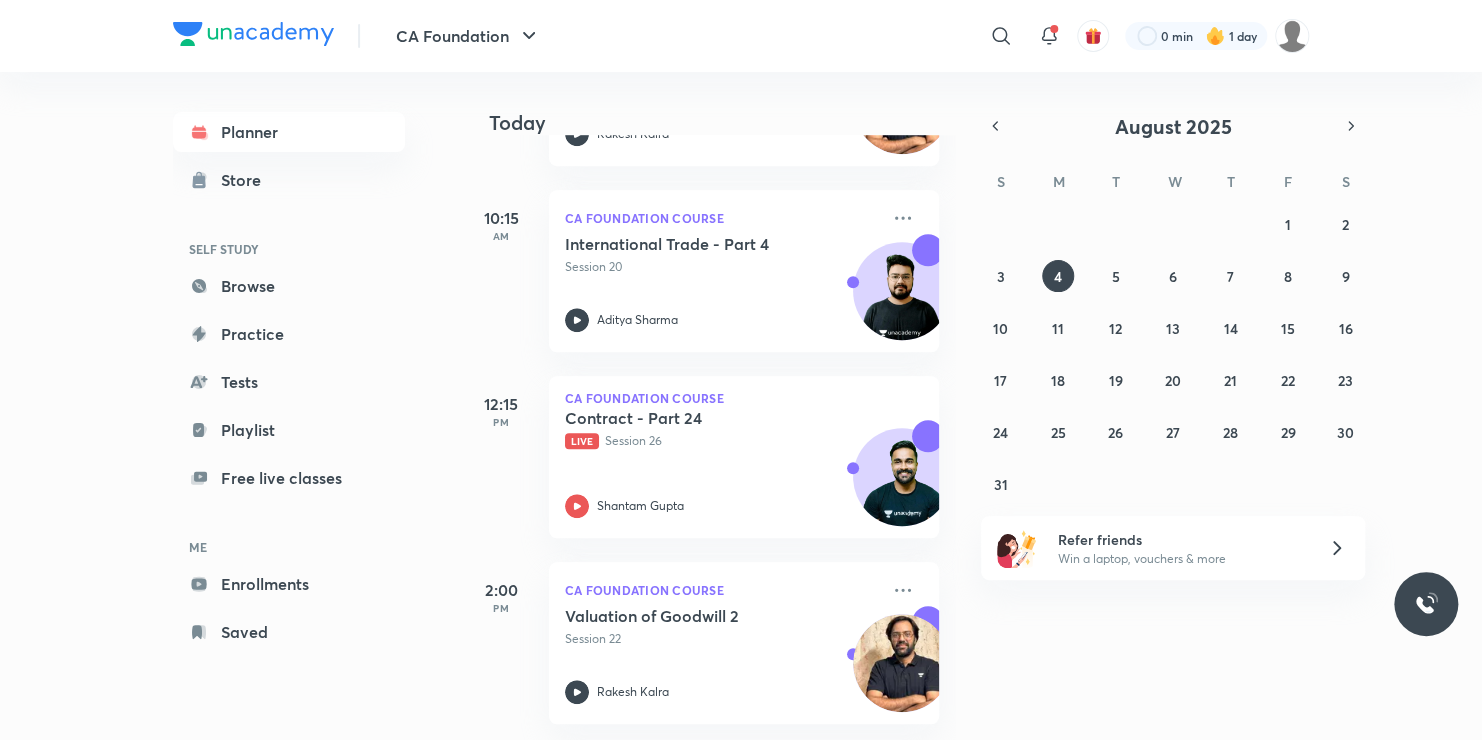 click on "Planner Store SELF STUDY Browse Practice Tests Playlist Free live classes ME Enrollments Saved" at bounding box center (309, 382) 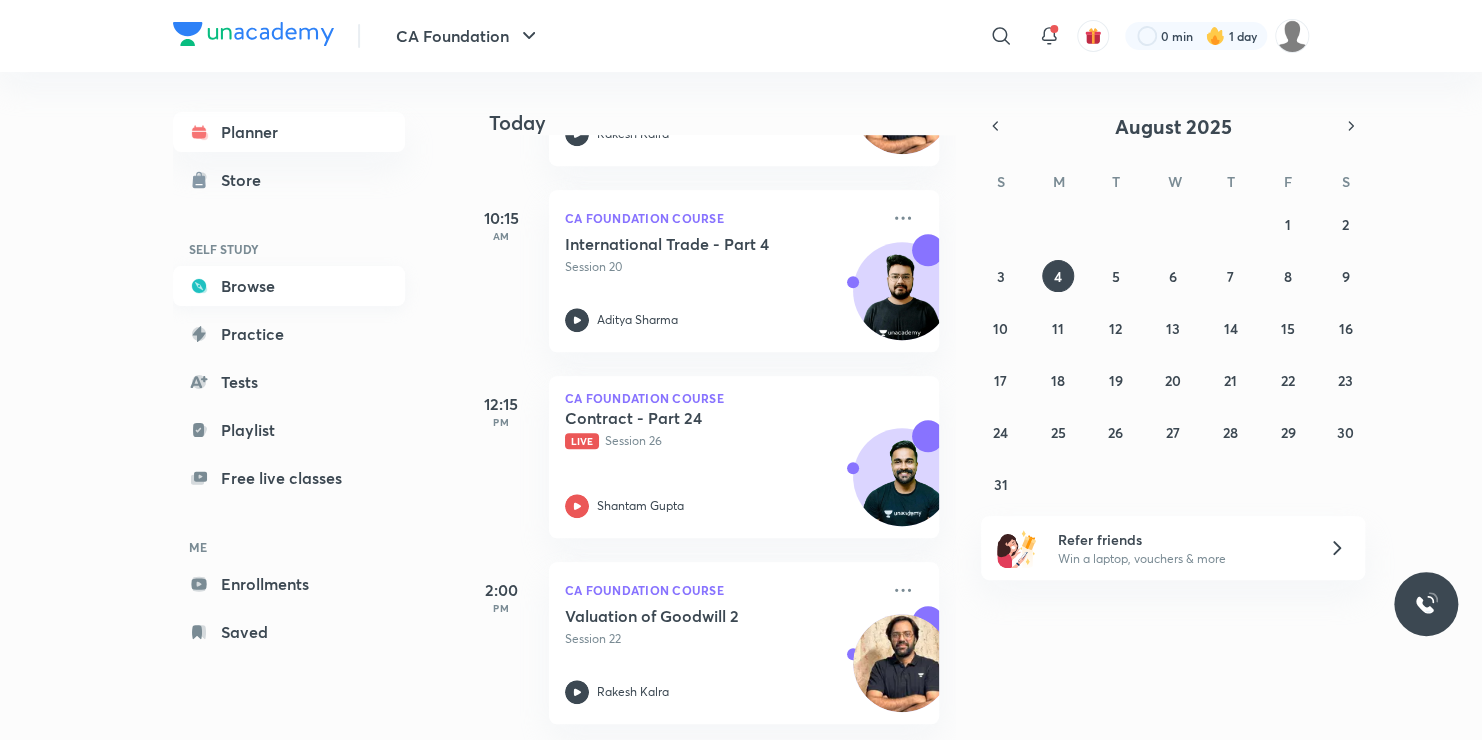 click on "Browse" at bounding box center [289, 286] 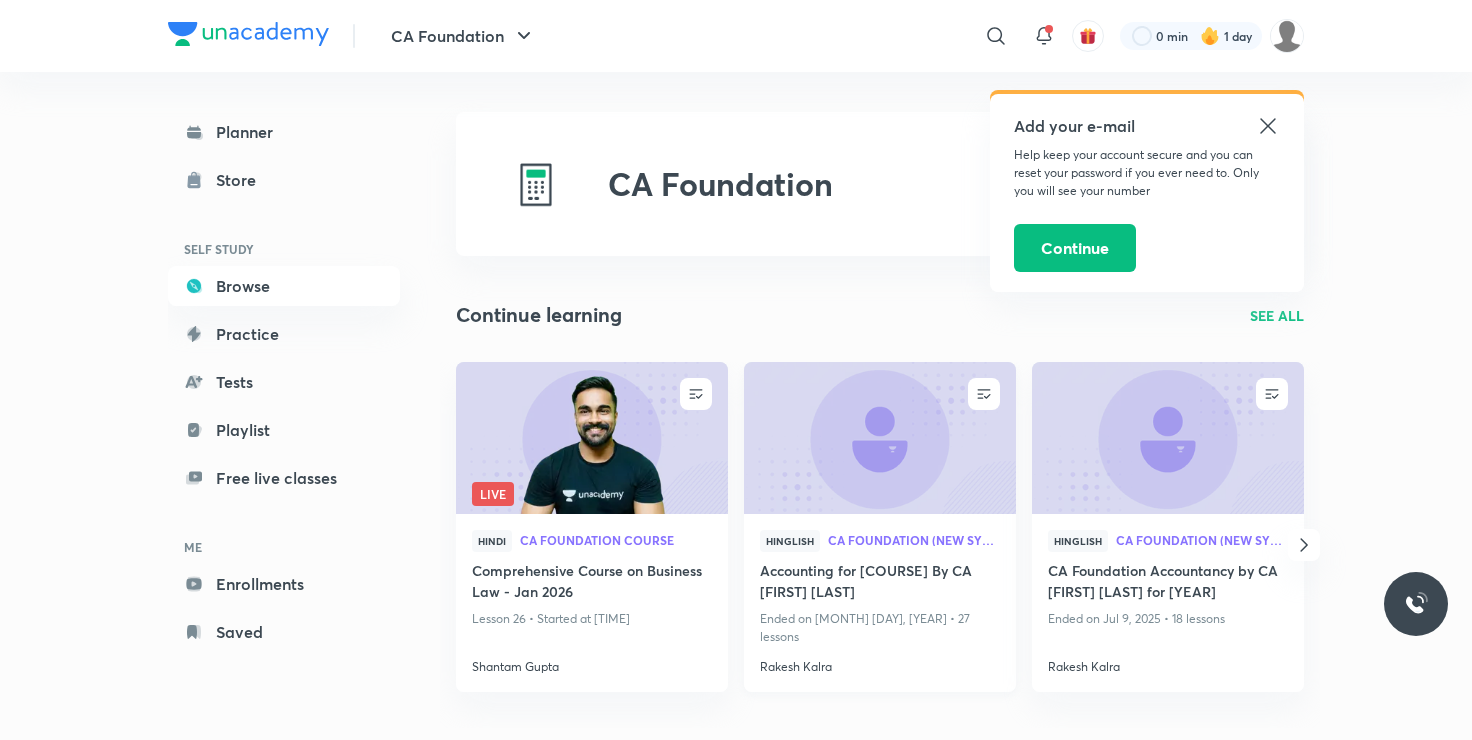 click on "Accounting for [COURSE] By CA [FIRST] [LAST]" at bounding box center [880, 583] 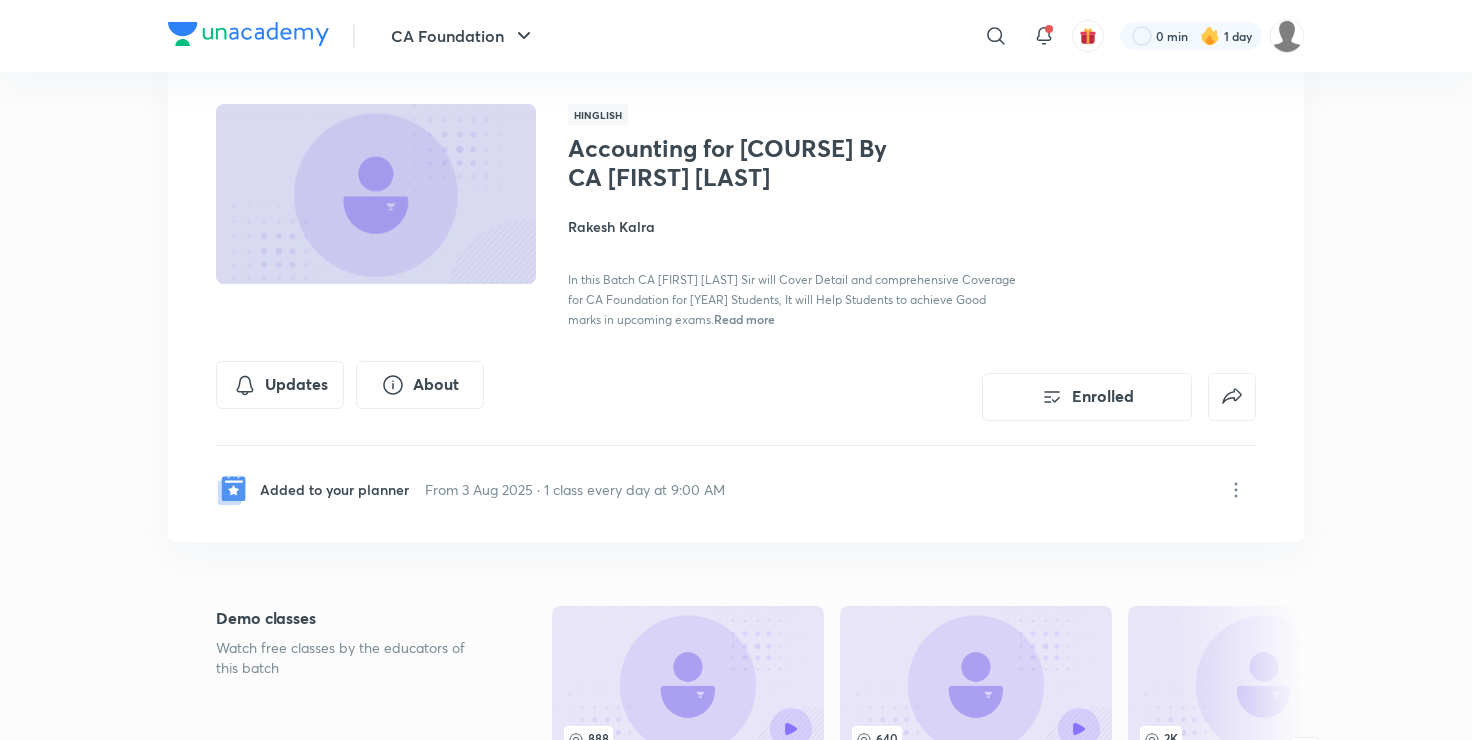 scroll, scrollTop: 120, scrollLeft: 0, axis: vertical 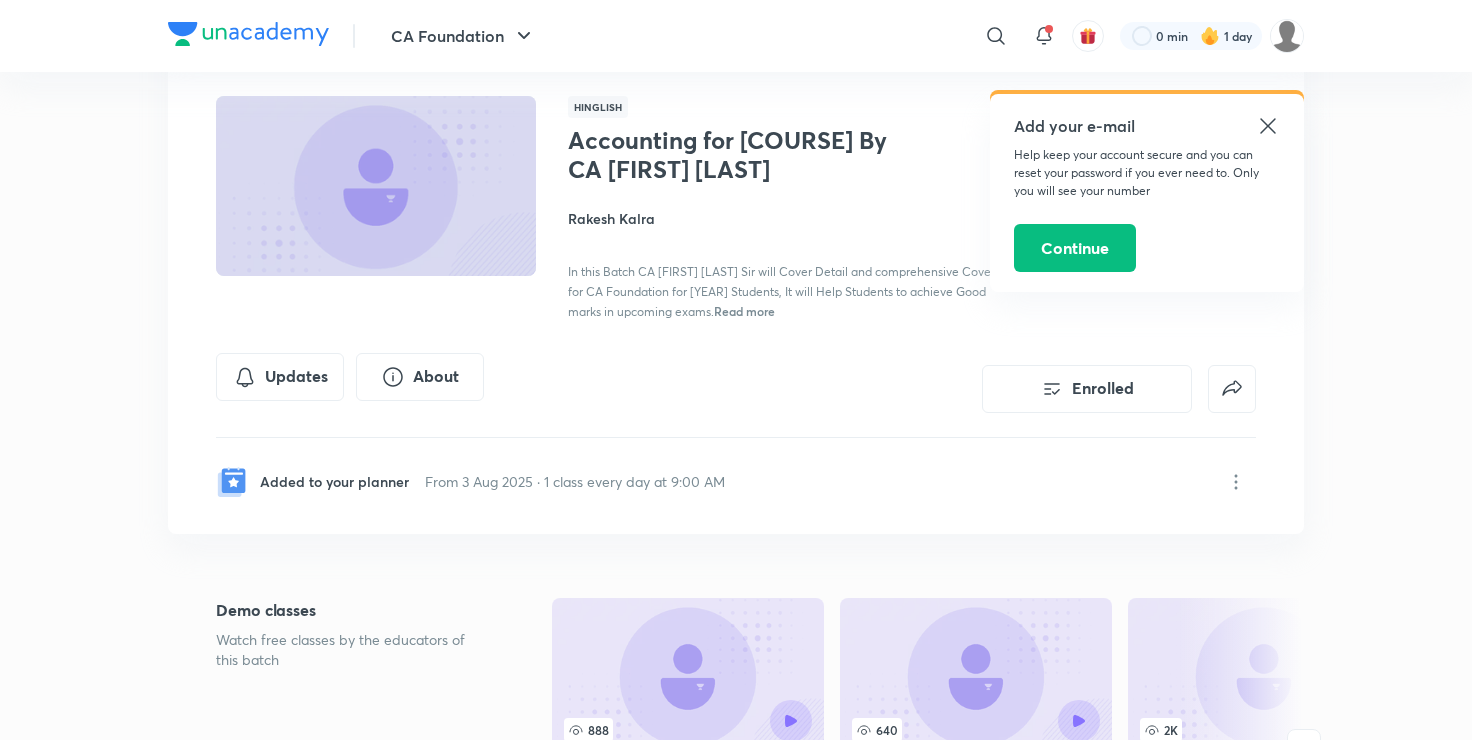 click 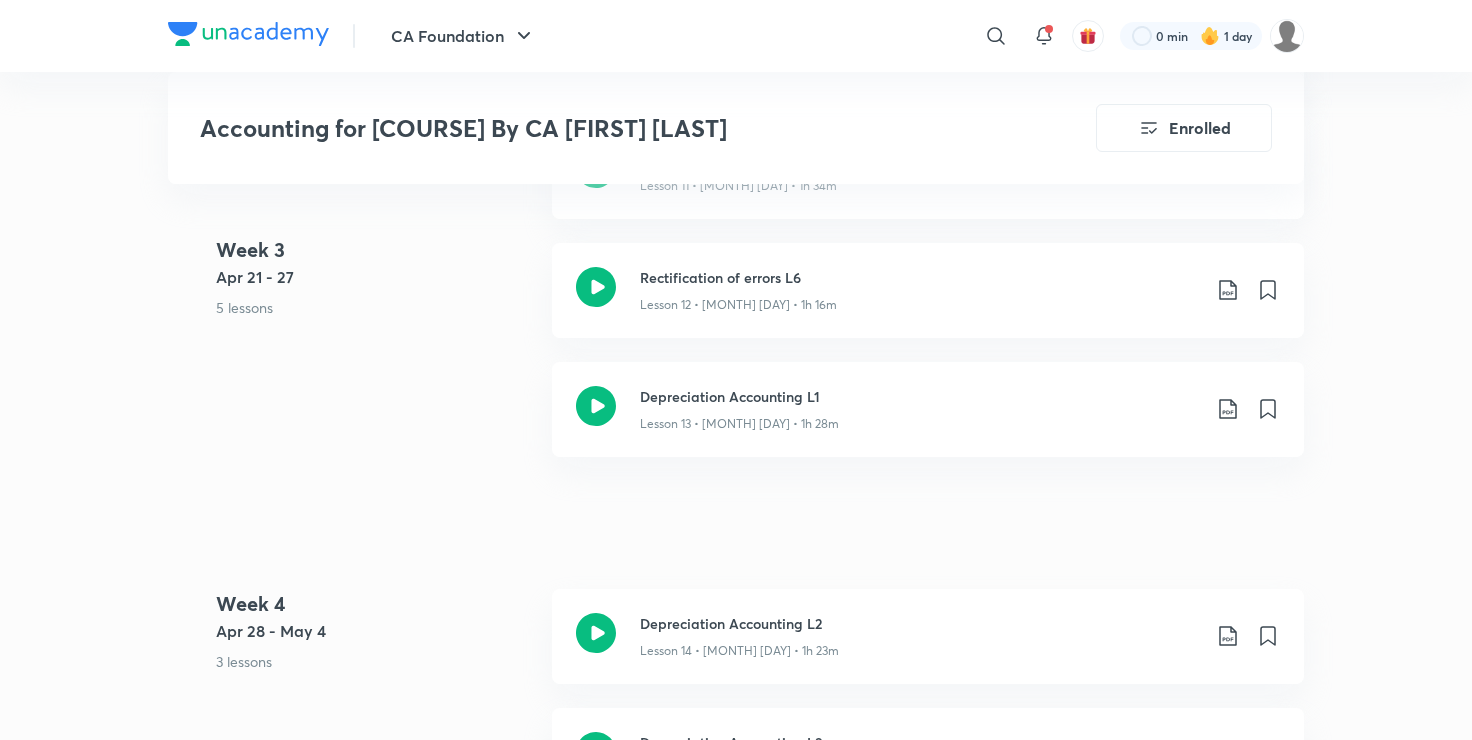 scroll, scrollTop: 2720, scrollLeft: 0, axis: vertical 